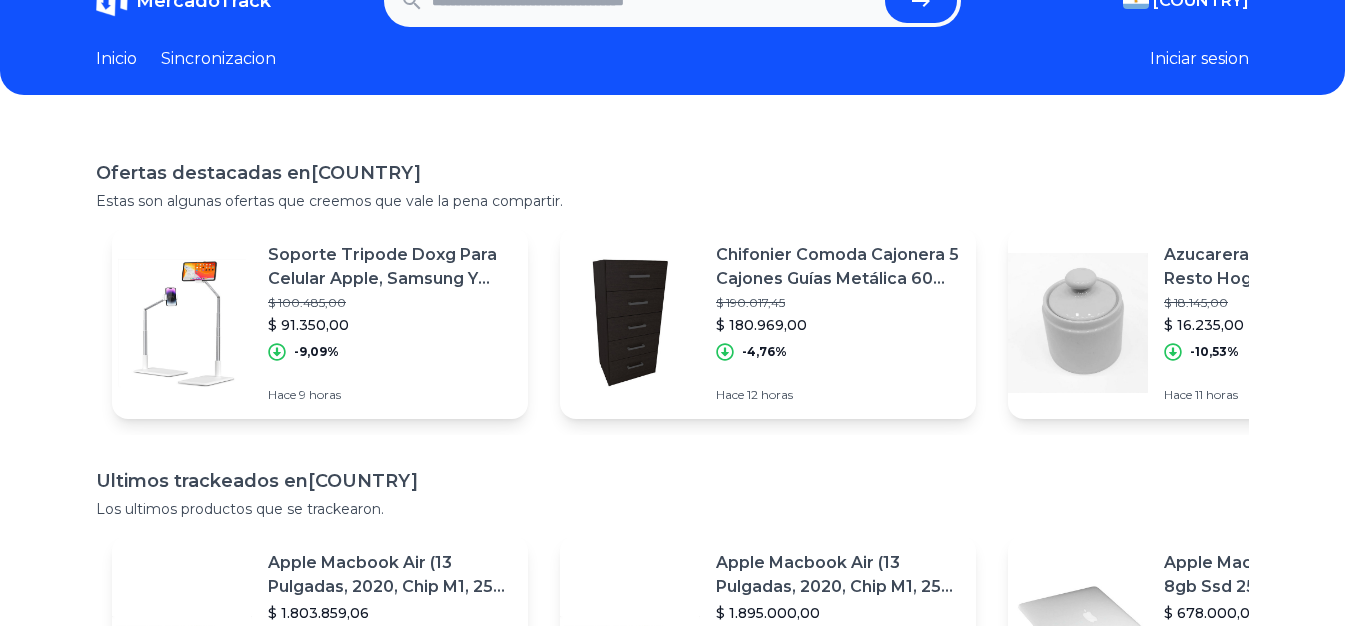 scroll, scrollTop: 0, scrollLeft: 0, axis: both 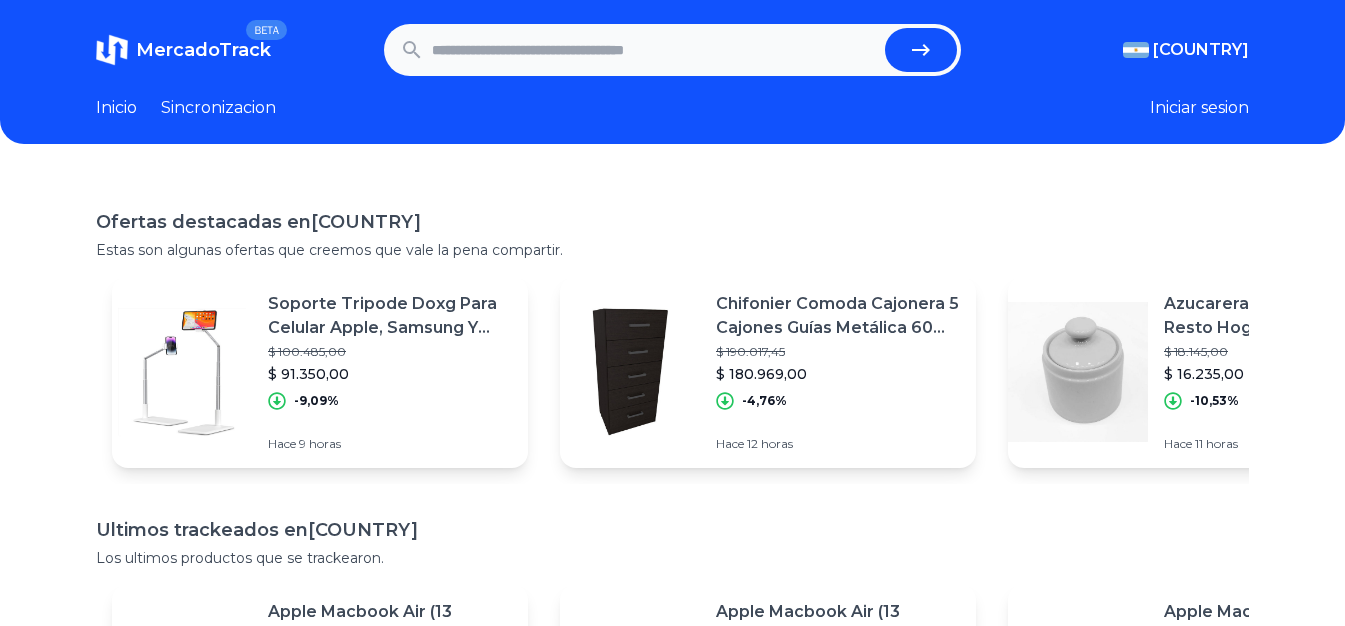 click at bounding box center [654, 50] 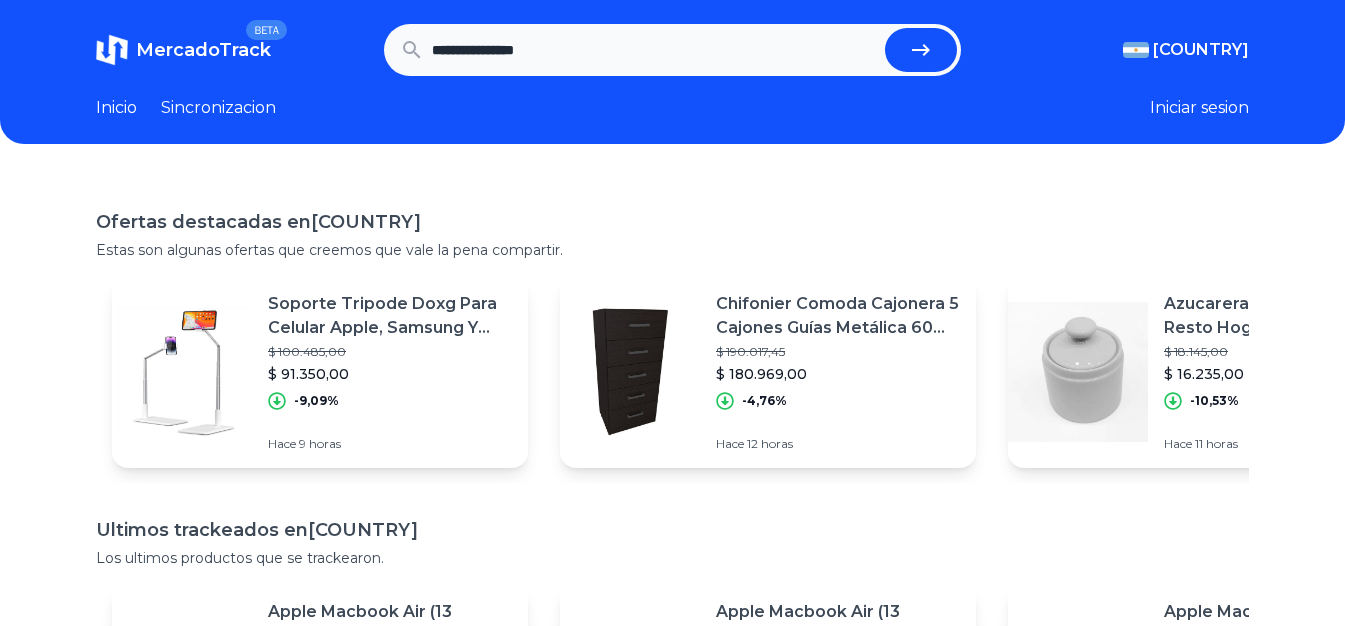 type on "**********" 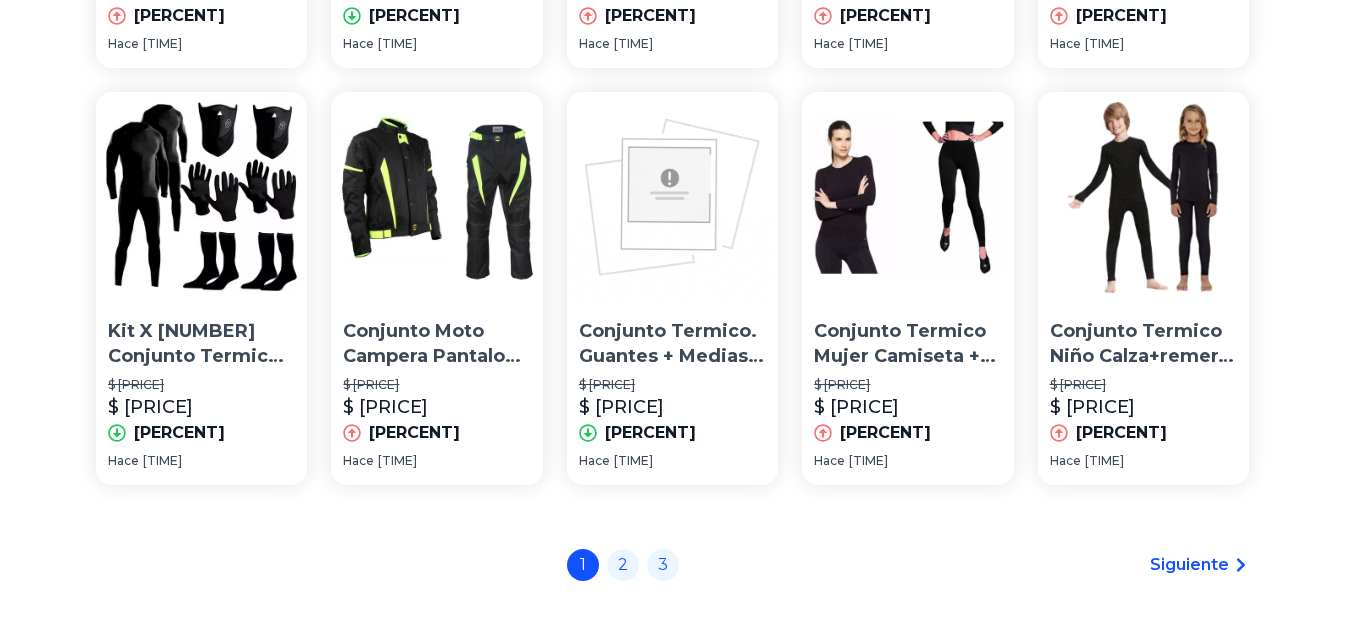 scroll, scrollTop: 1433, scrollLeft: 0, axis: vertical 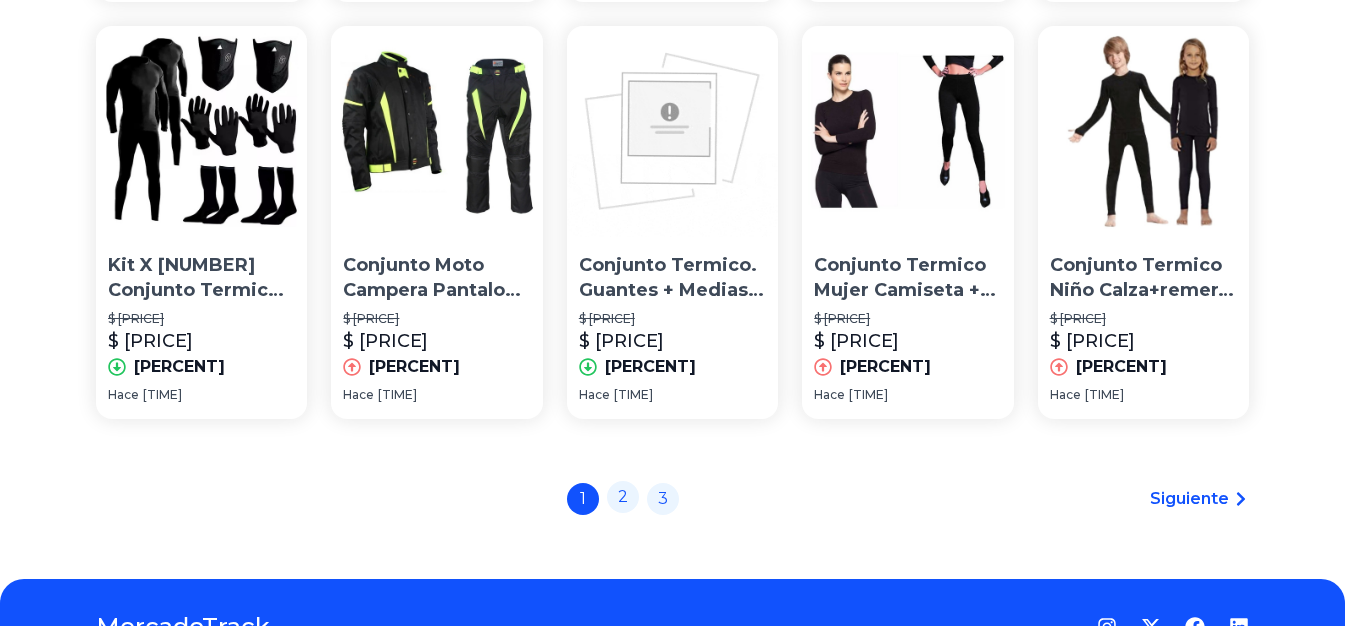 click on "2" at bounding box center [623, 497] 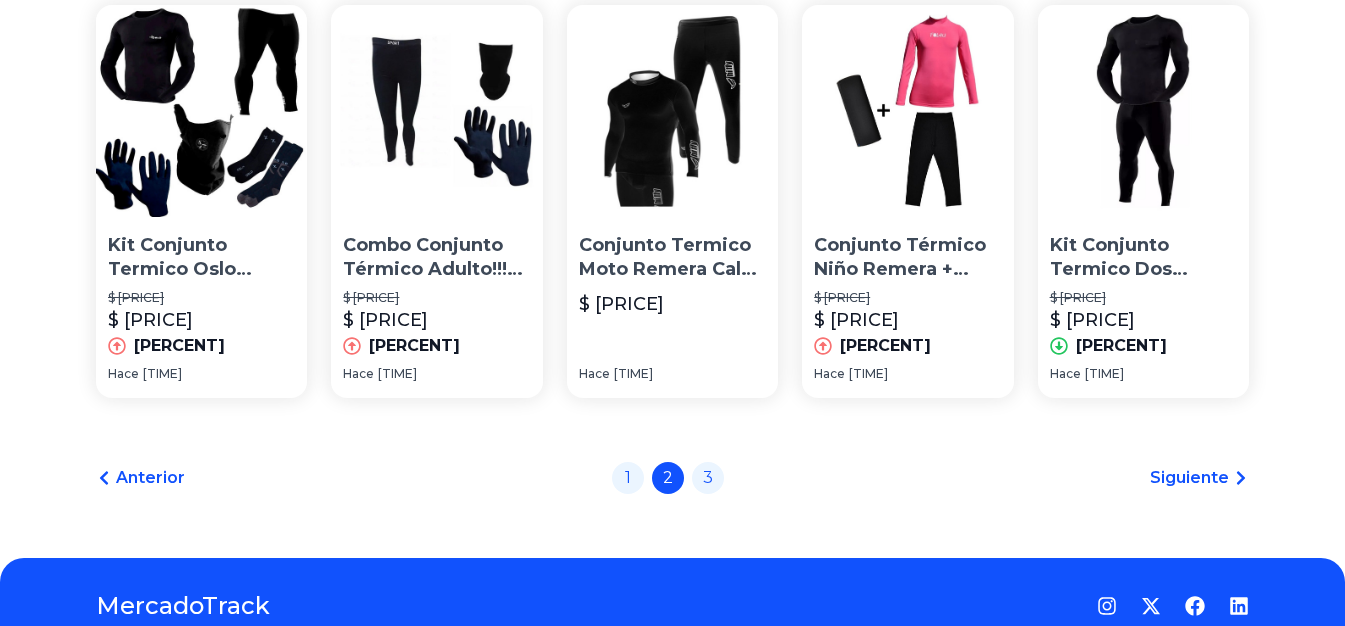 scroll, scrollTop: 1500, scrollLeft: 0, axis: vertical 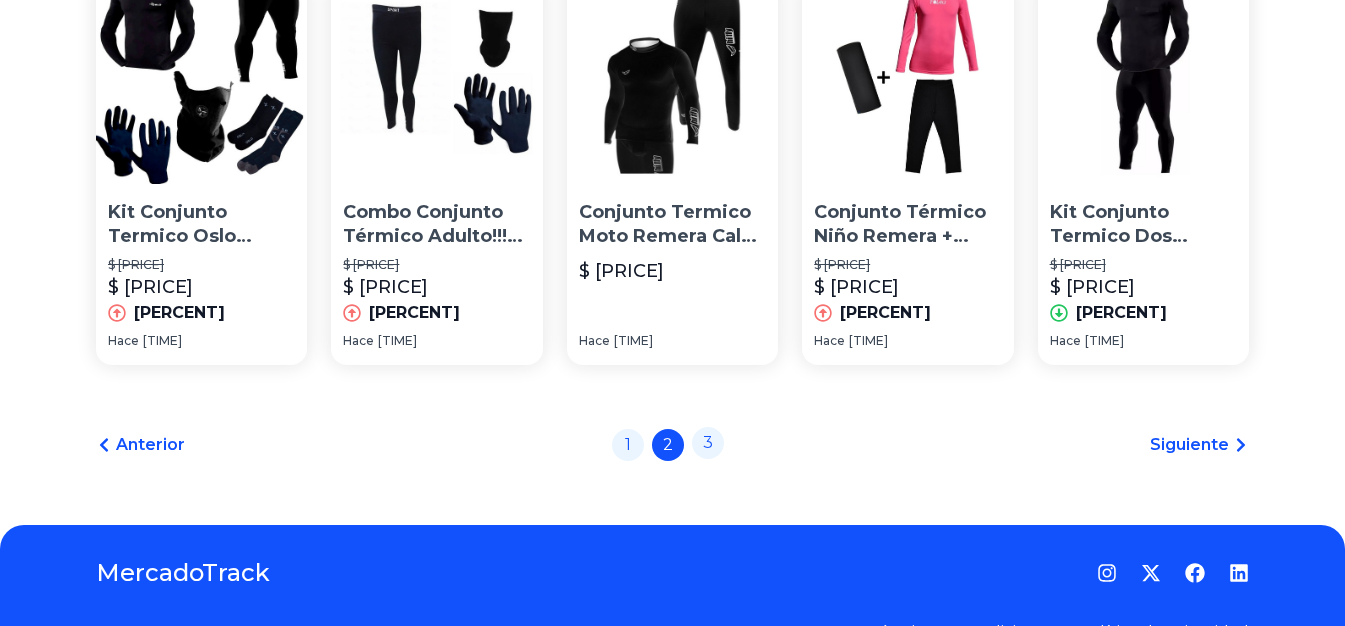 click on "3" at bounding box center (708, 443) 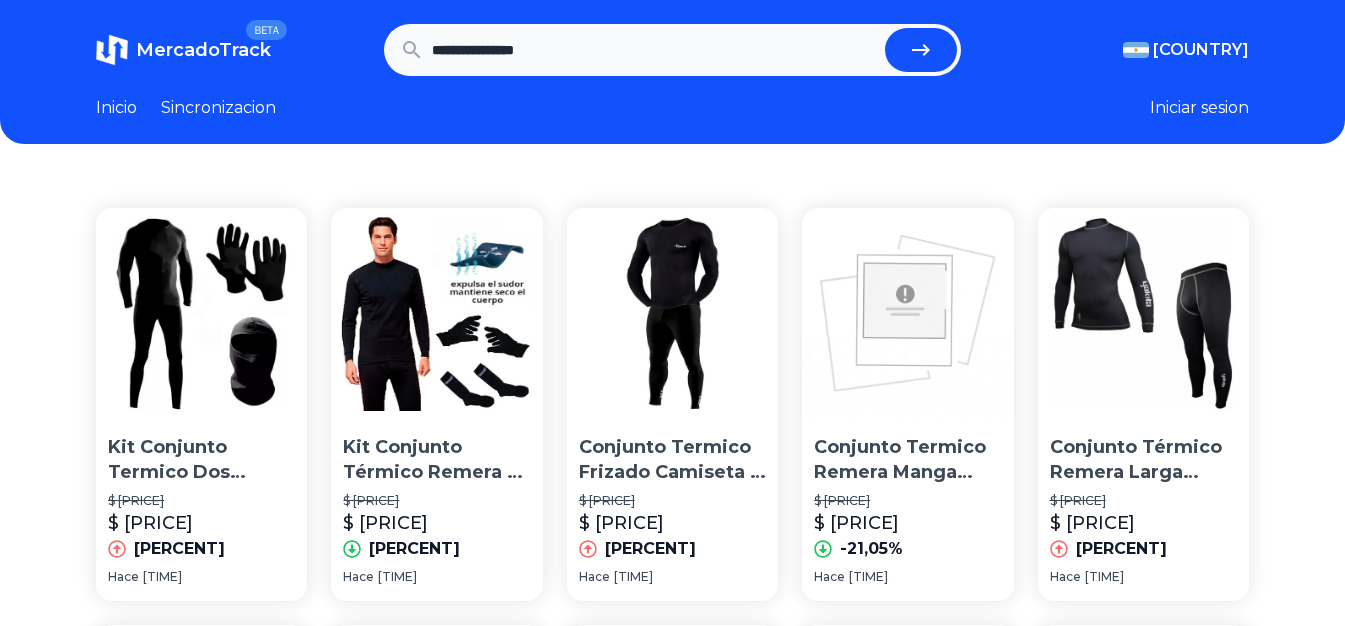 click on "**********" at bounding box center [654, 50] 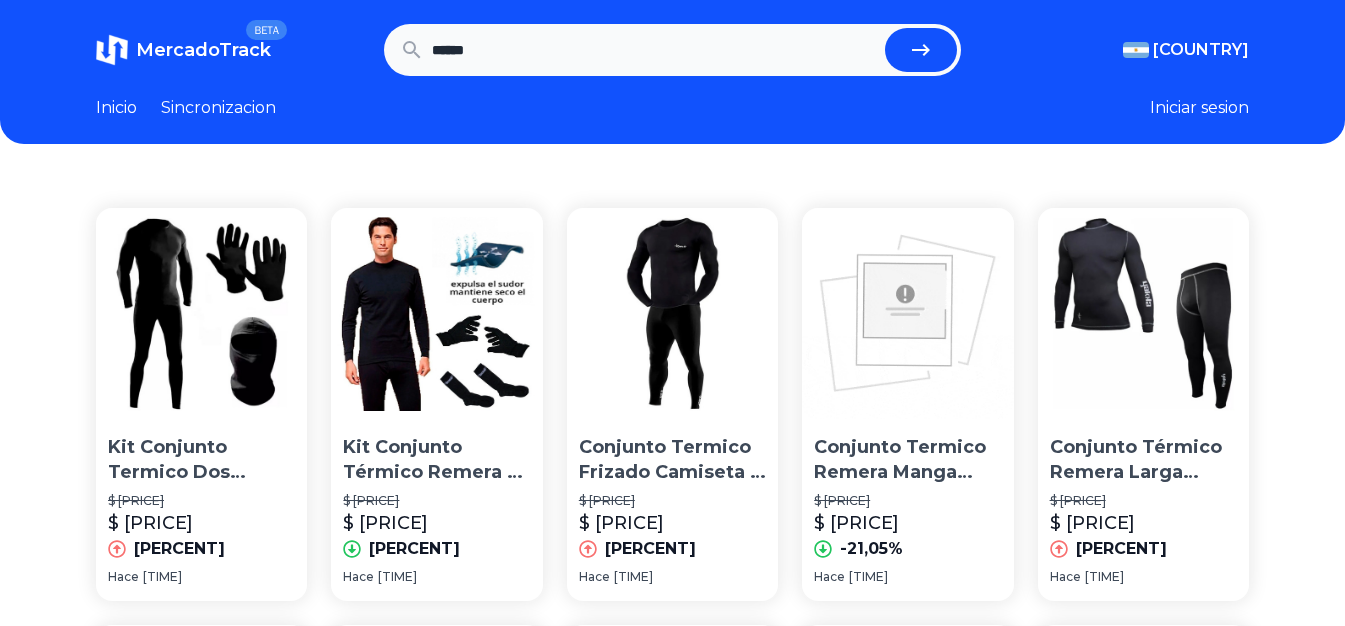 type on "******" 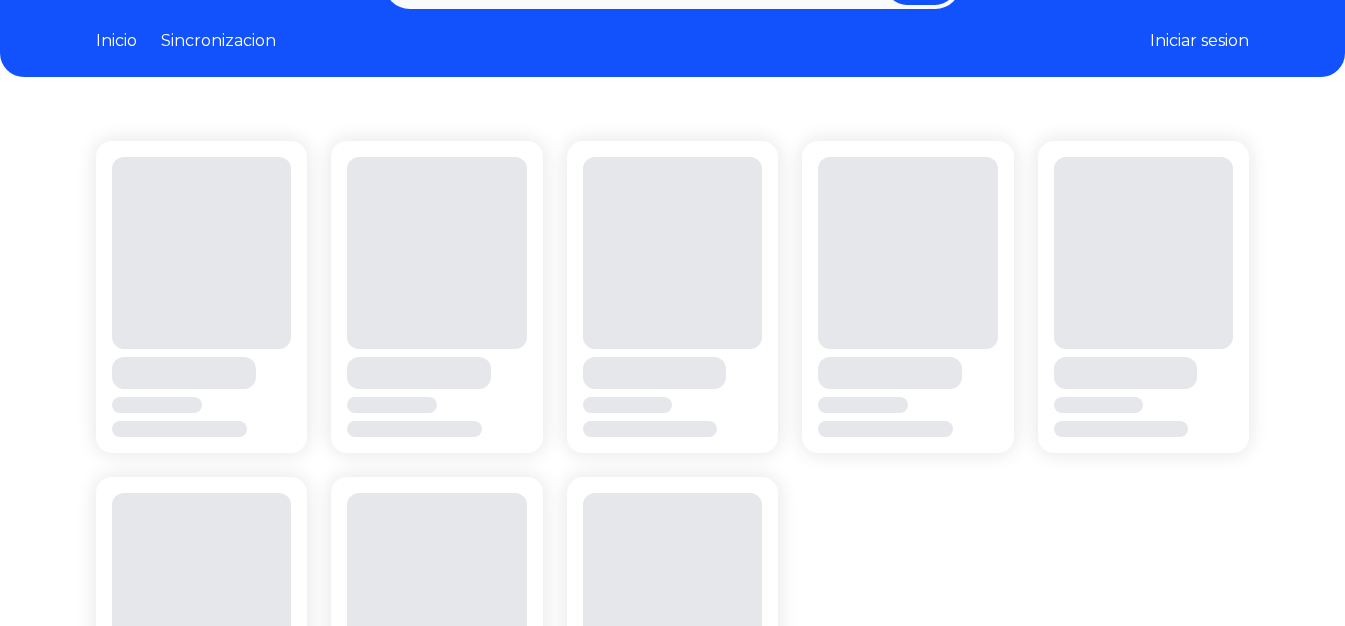 scroll, scrollTop: 0, scrollLeft: 0, axis: both 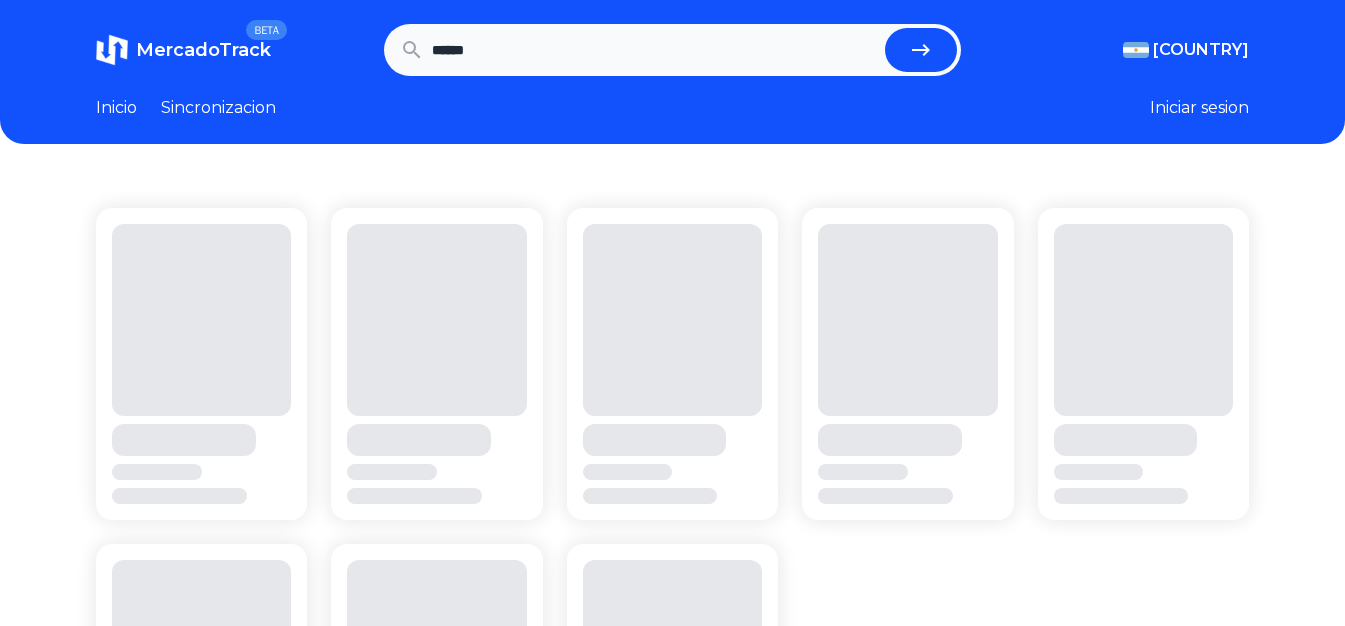 click on "******" at bounding box center [654, 50] 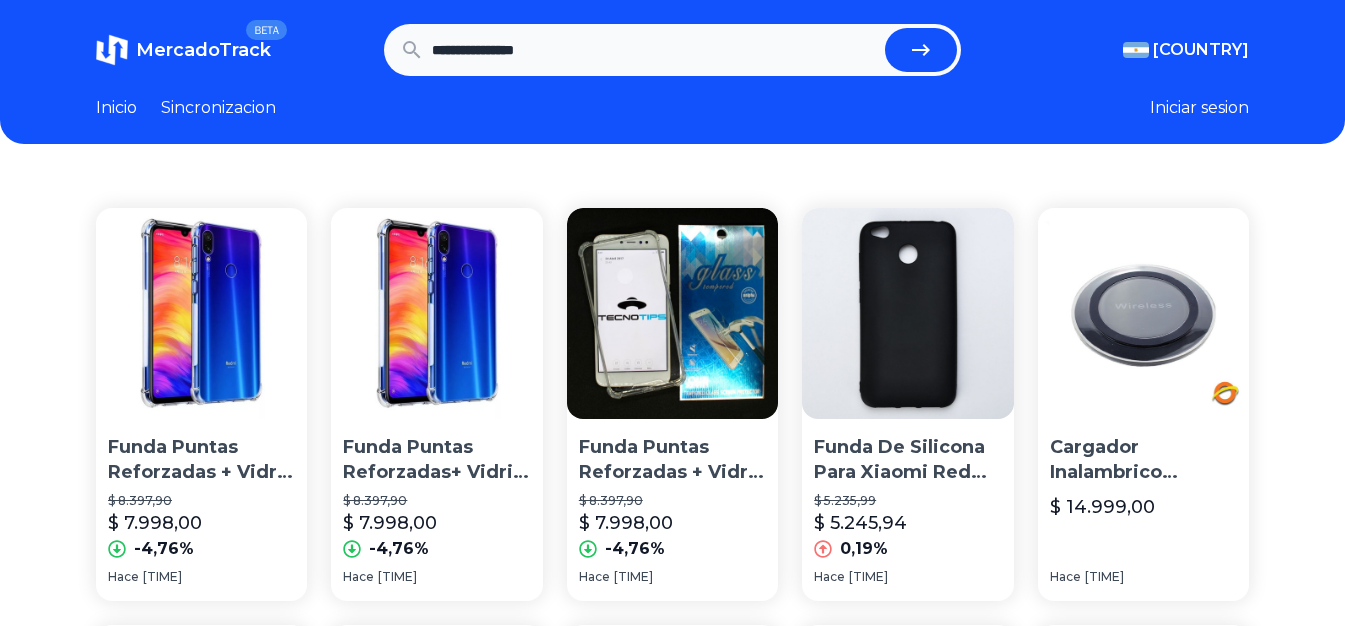 type on "**********" 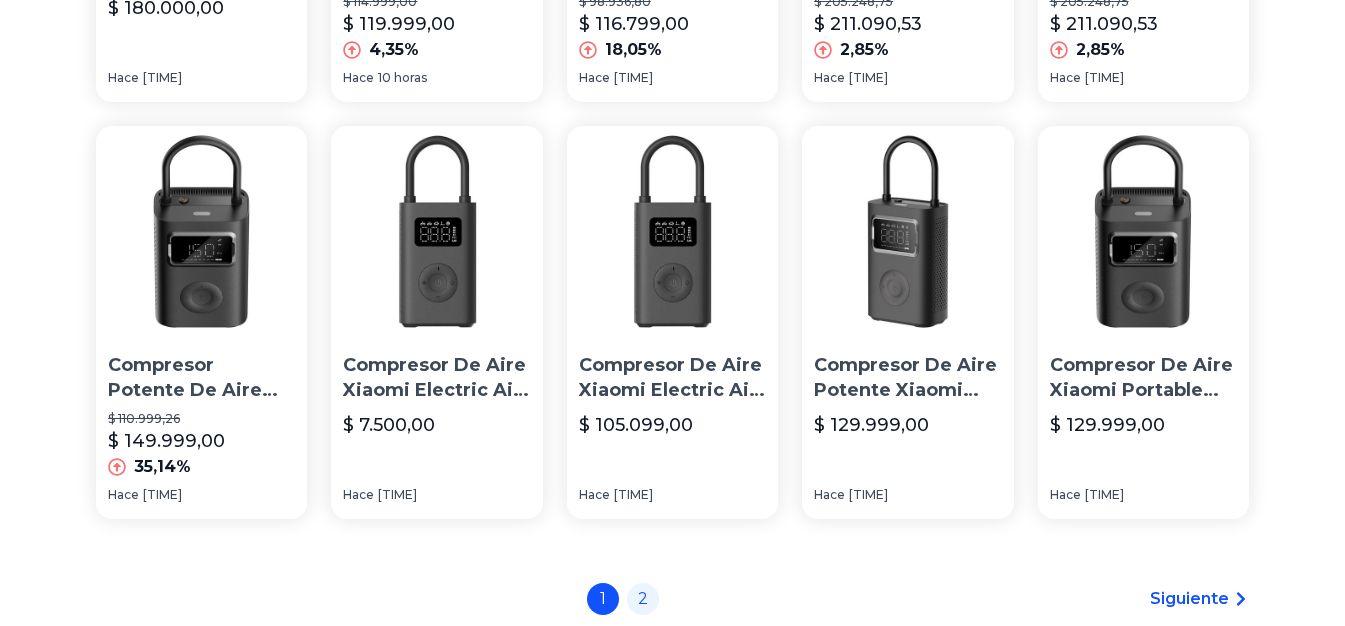 scroll, scrollTop: 1467, scrollLeft: 0, axis: vertical 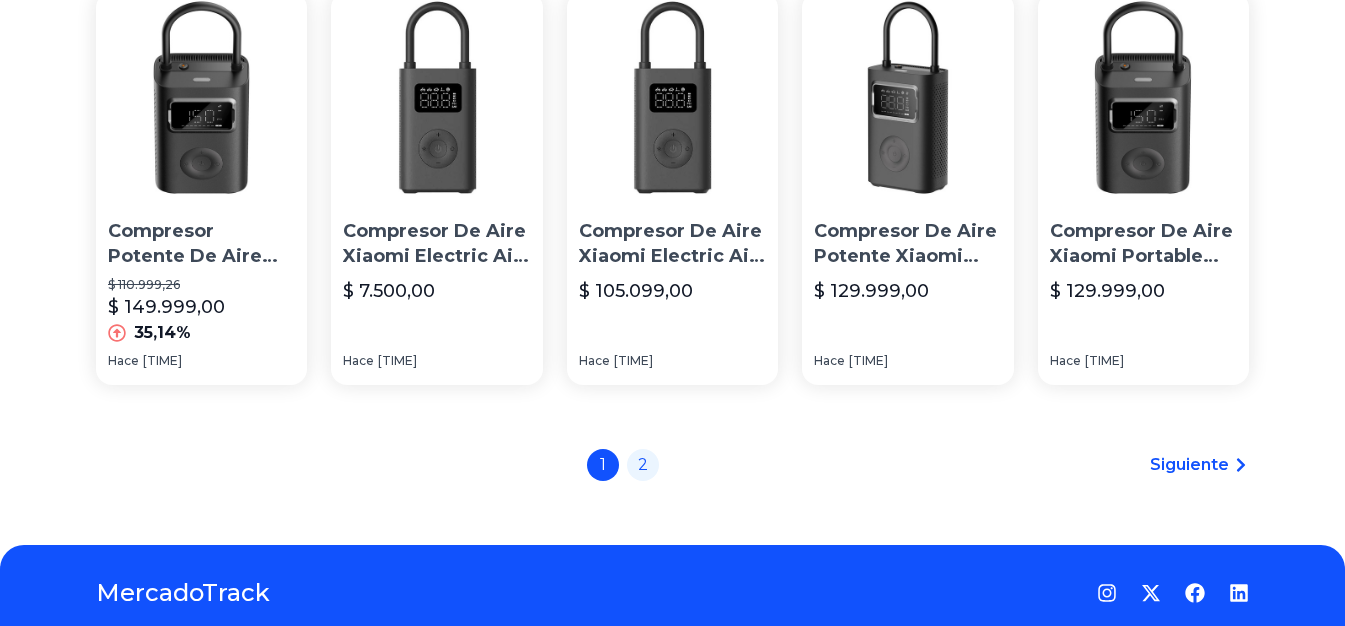 click on "Siguiente" at bounding box center [1189, 465] 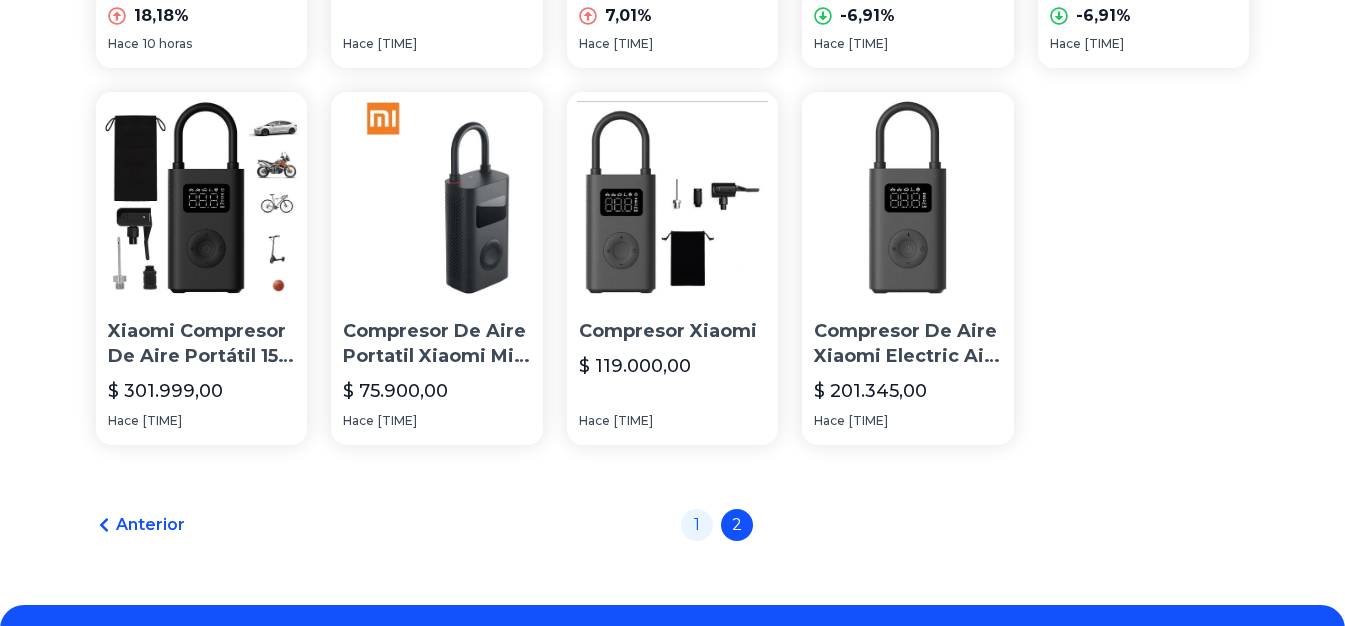 scroll, scrollTop: 667, scrollLeft: 0, axis: vertical 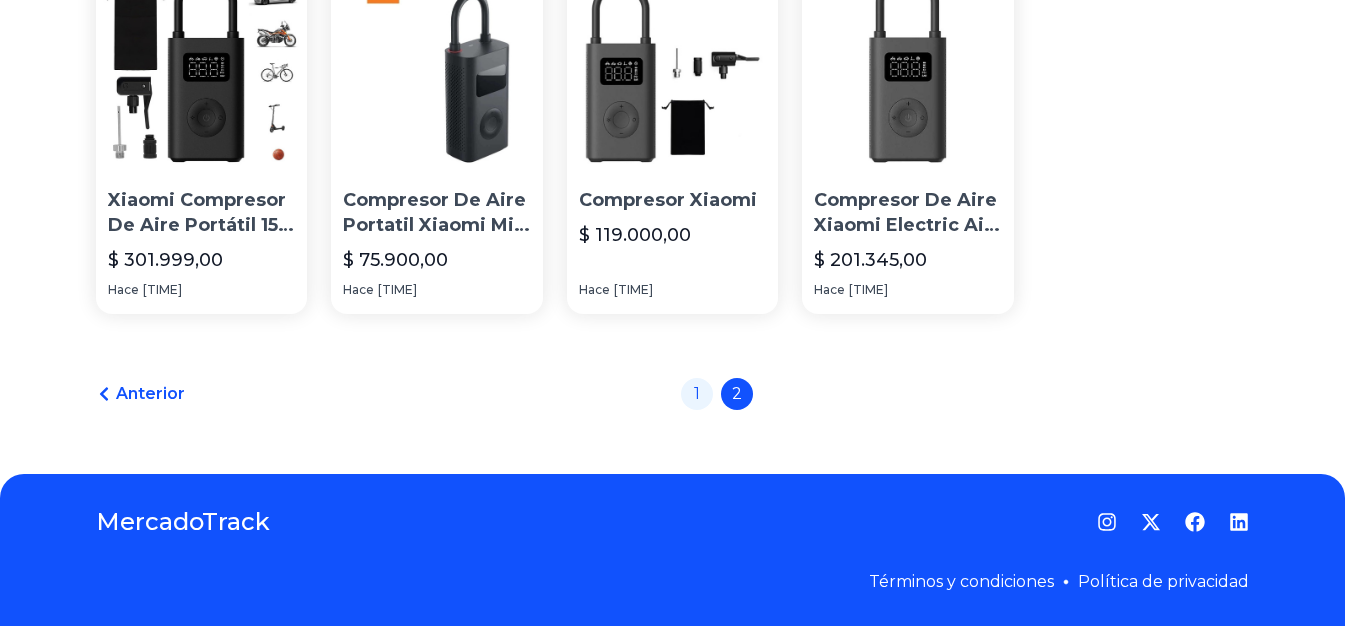 click on "Anterior" at bounding box center (150, 394) 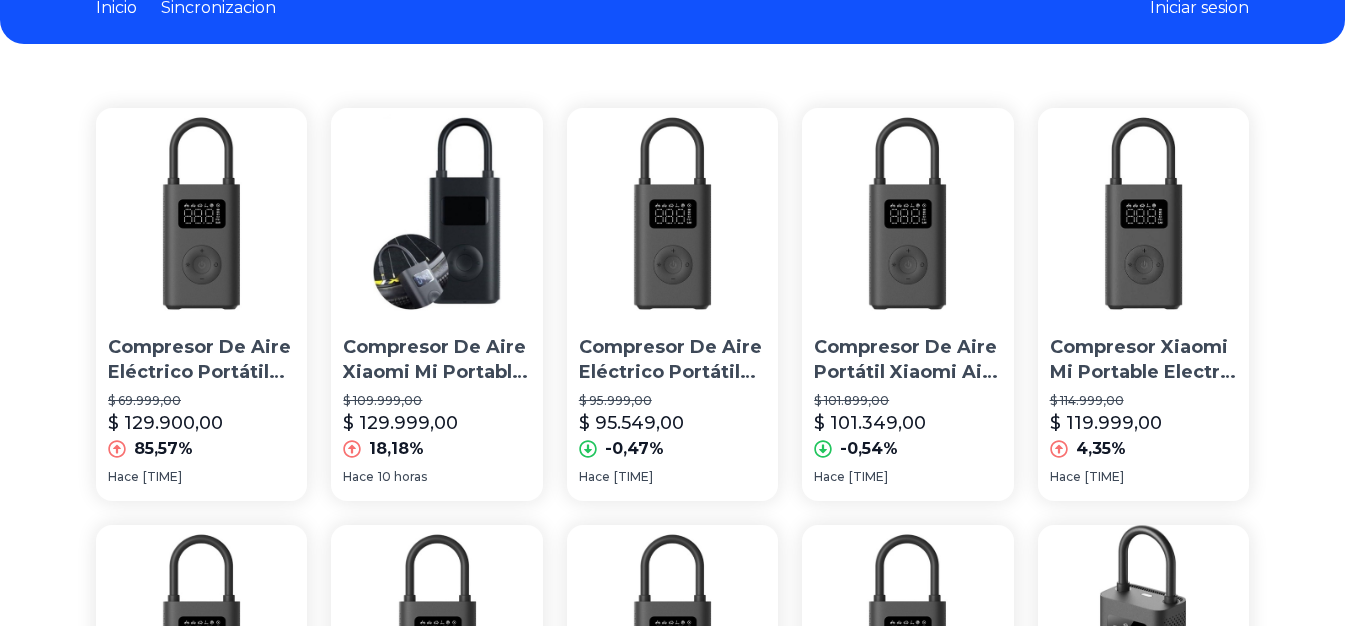 scroll, scrollTop: 133, scrollLeft: 0, axis: vertical 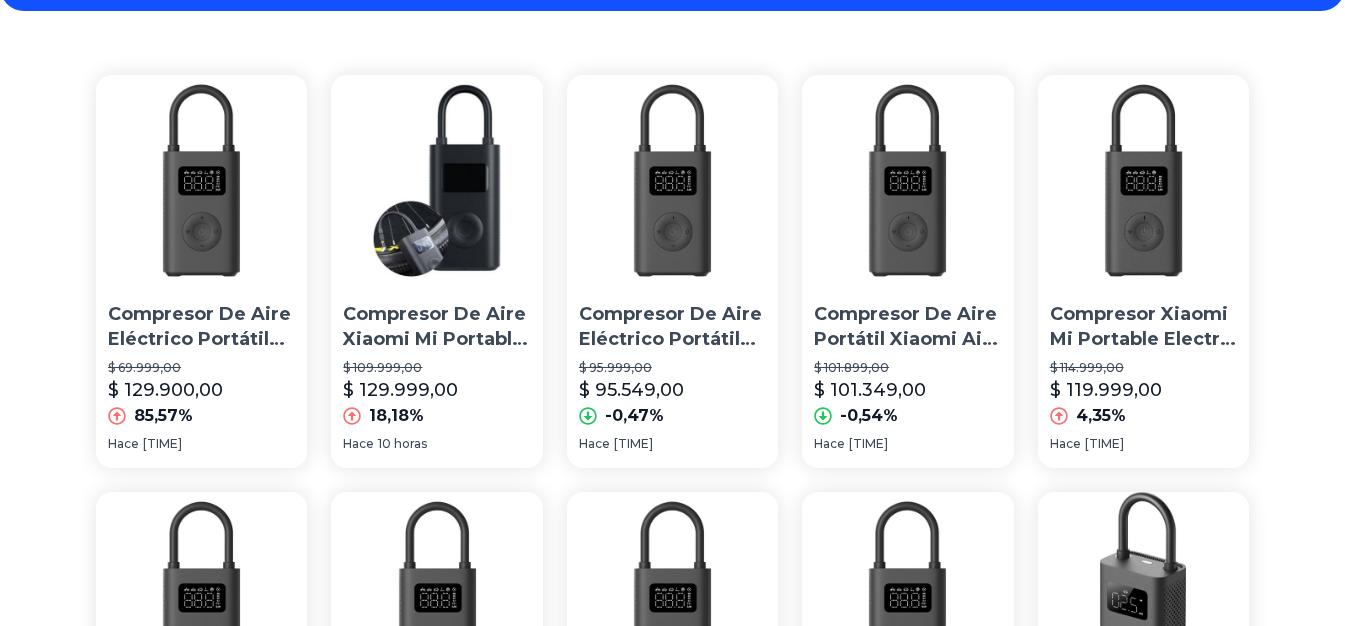 click on "Compresor De Aire Eléctrico Portátil Xiaomi Air Compressor 2" at bounding box center [672, 327] 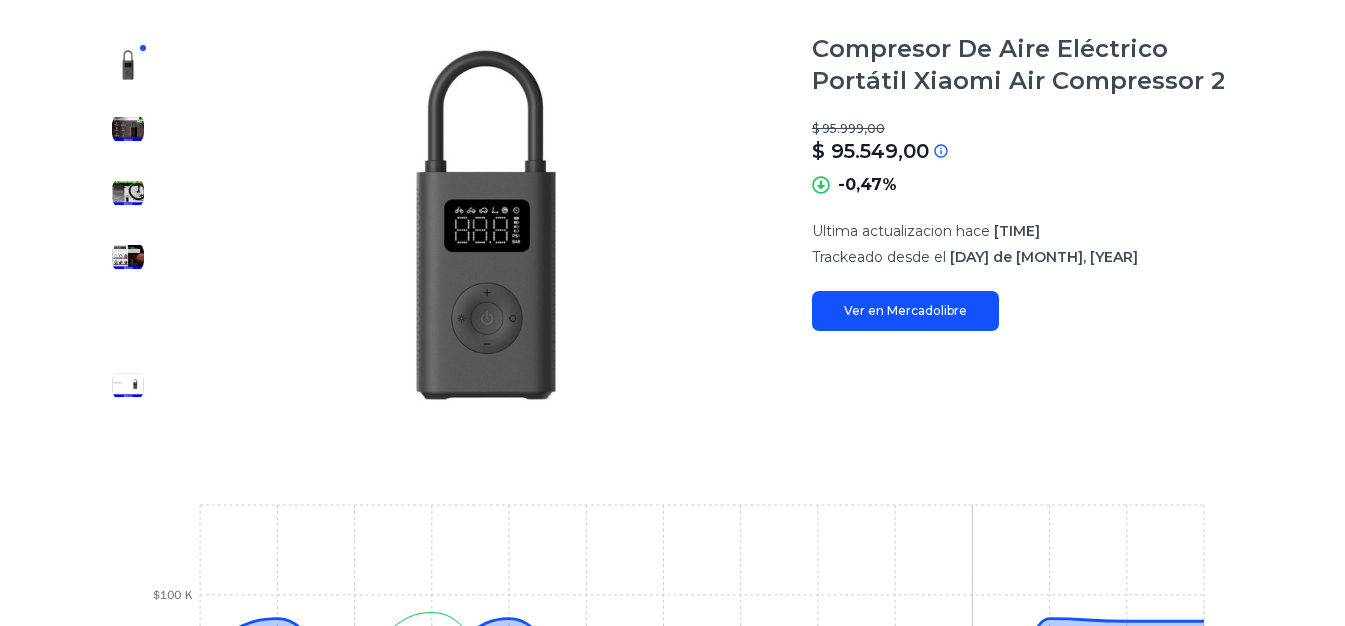 scroll, scrollTop: 167, scrollLeft: 0, axis: vertical 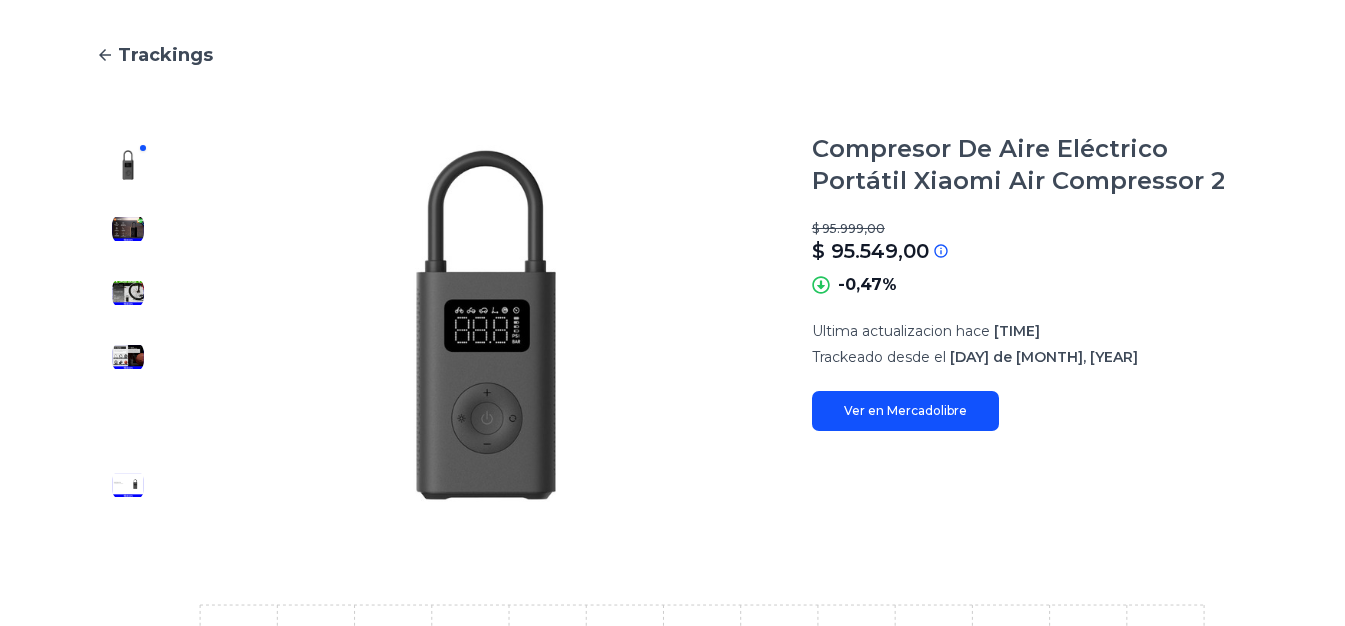 click at bounding box center [105, 55] 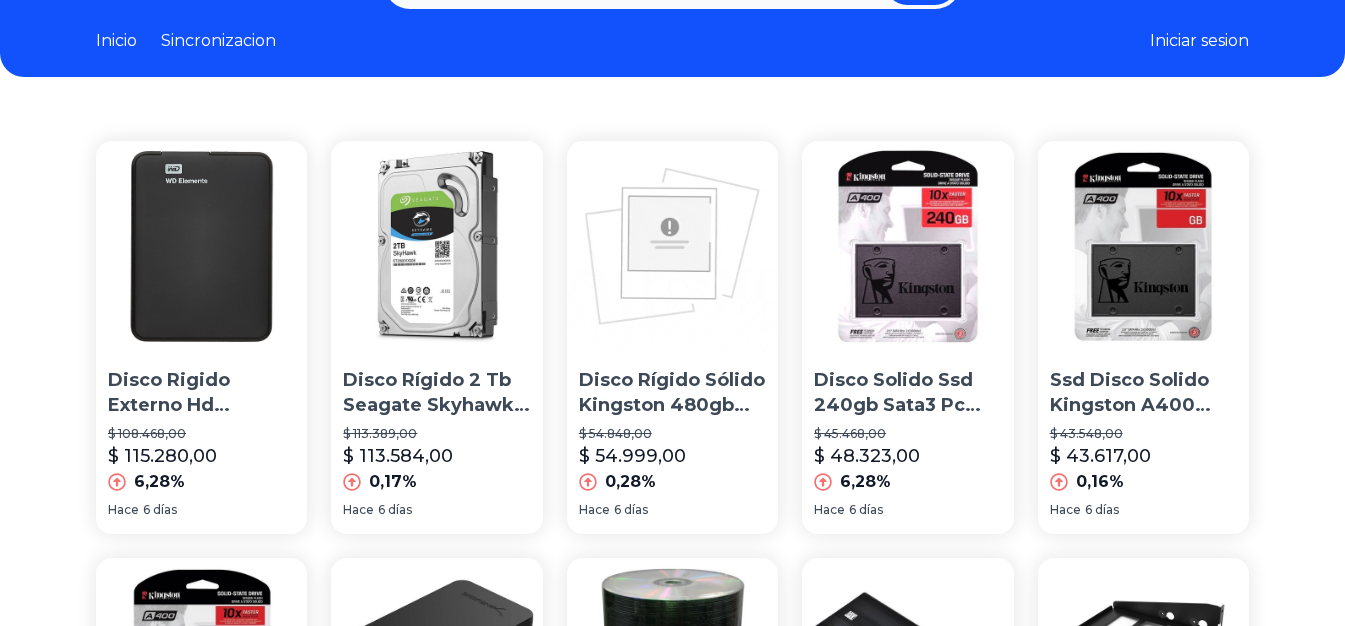 scroll, scrollTop: 0, scrollLeft: 0, axis: both 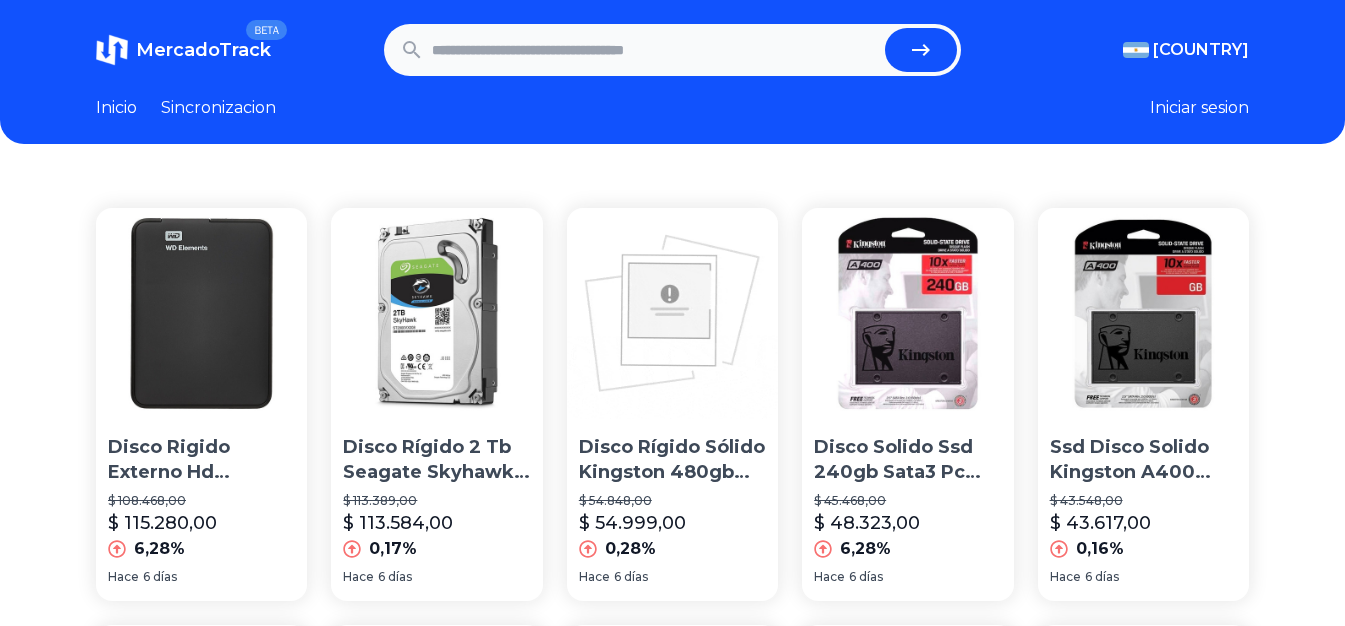 click on "Inicio" at bounding box center (116, 108) 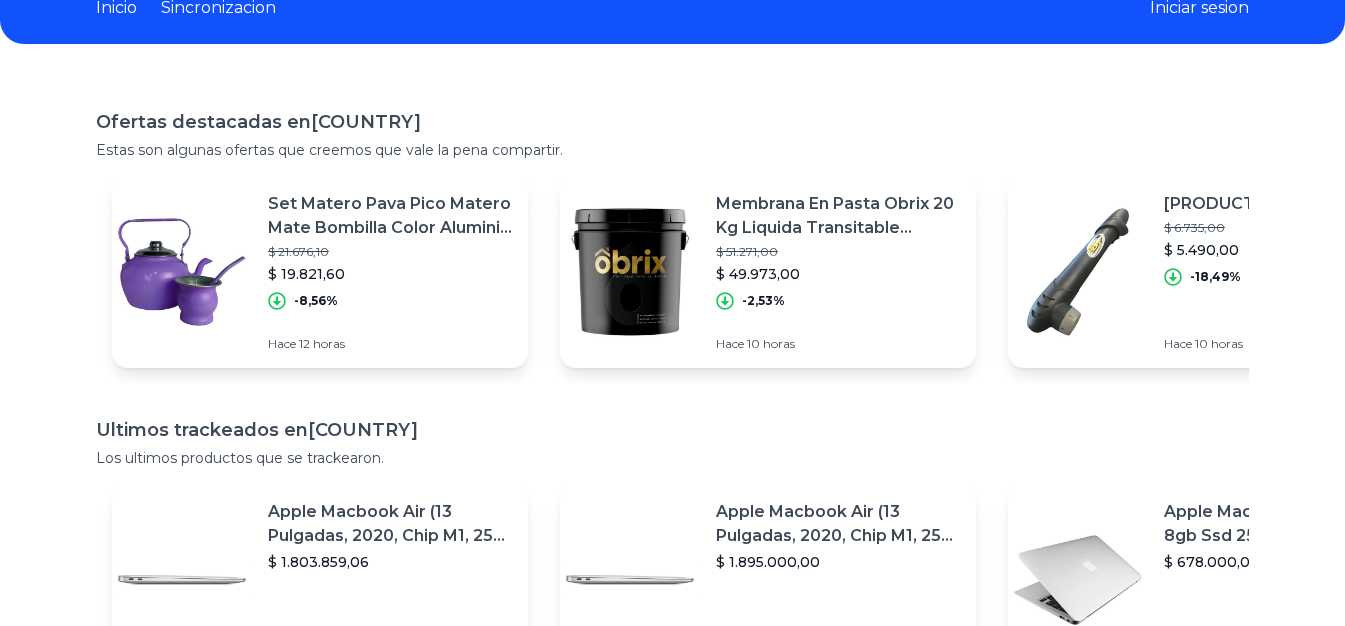 scroll, scrollTop: 0, scrollLeft: 0, axis: both 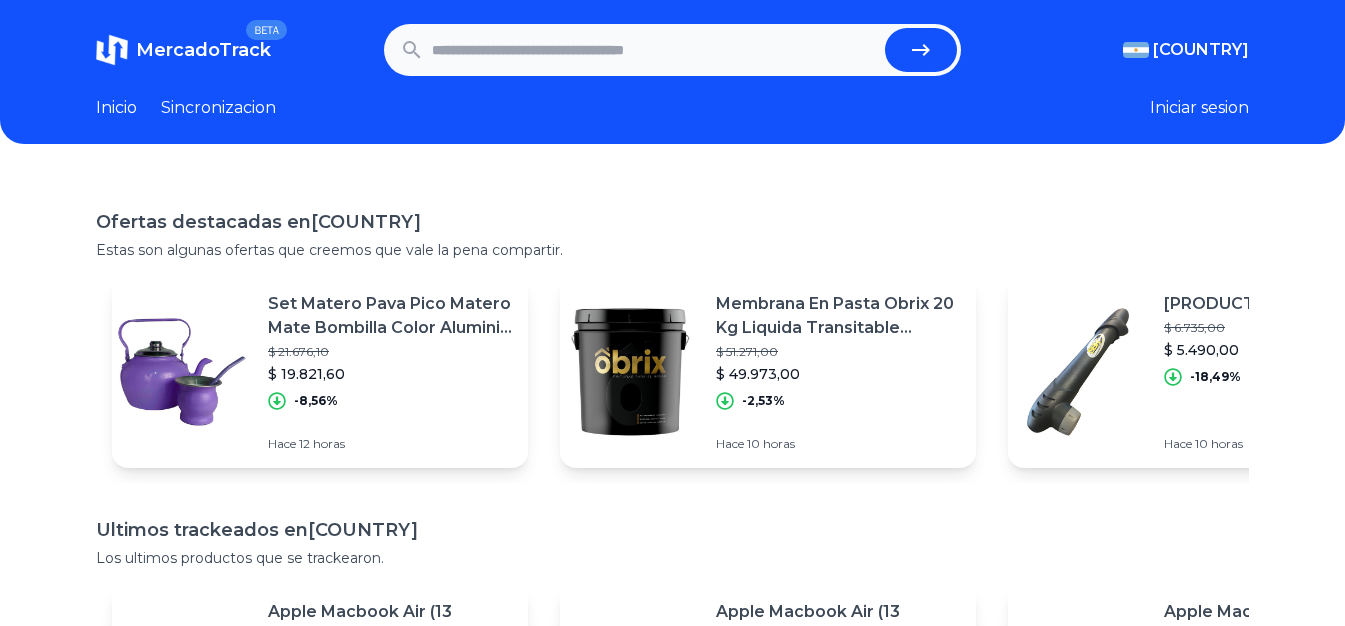 click on "Sincronizacion" at bounding box center (218, 108) 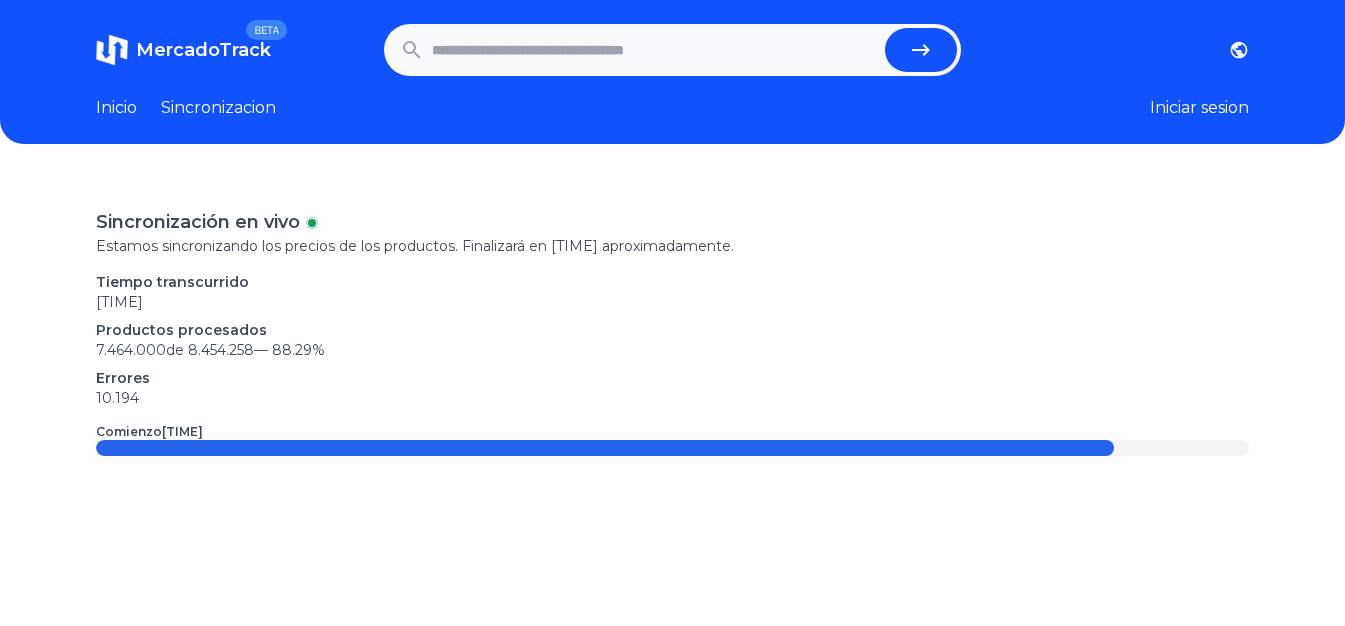 click on "Inicio" at bounding box center (116, 108) 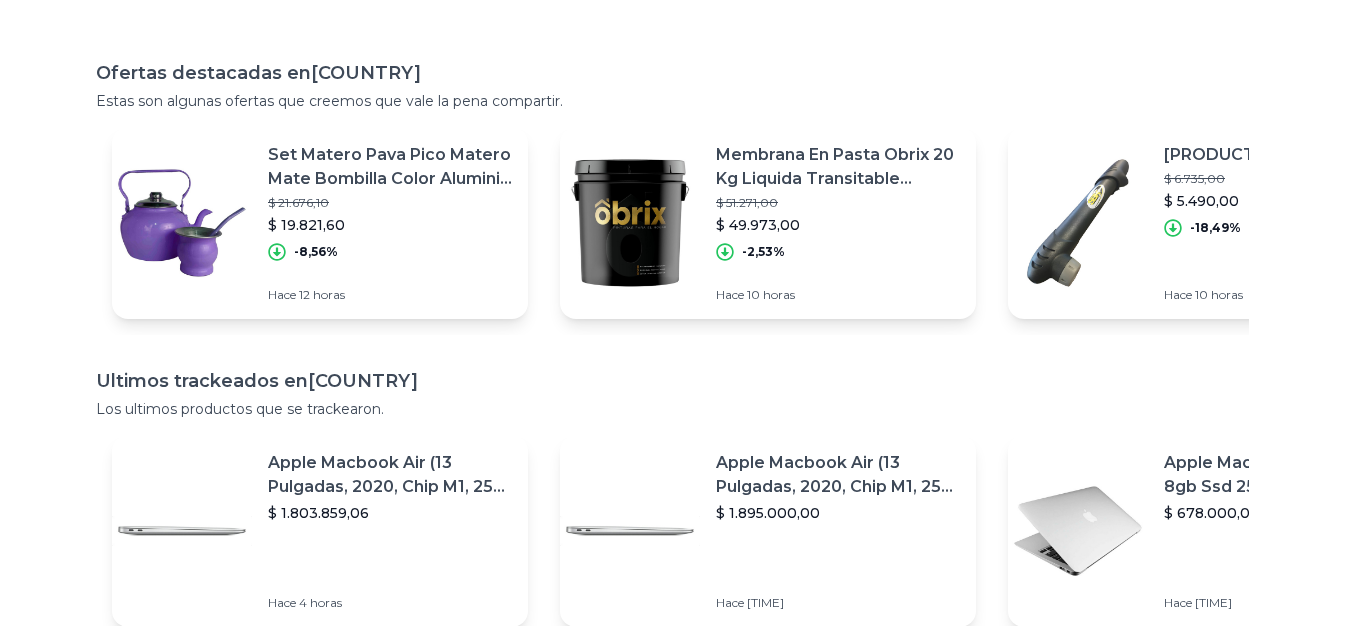 scroll, scrollTop: 15, scrollLeft: 0, axis: vertical 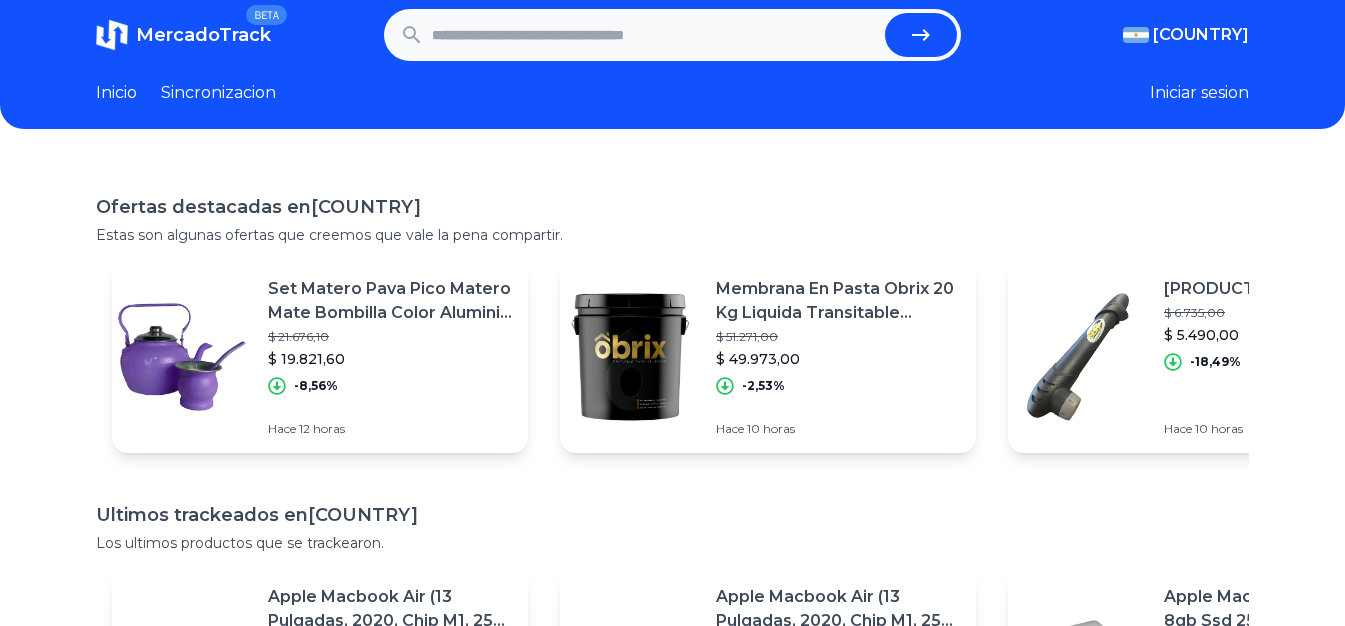 click on "Inicio" at bounding box center [116, 93] 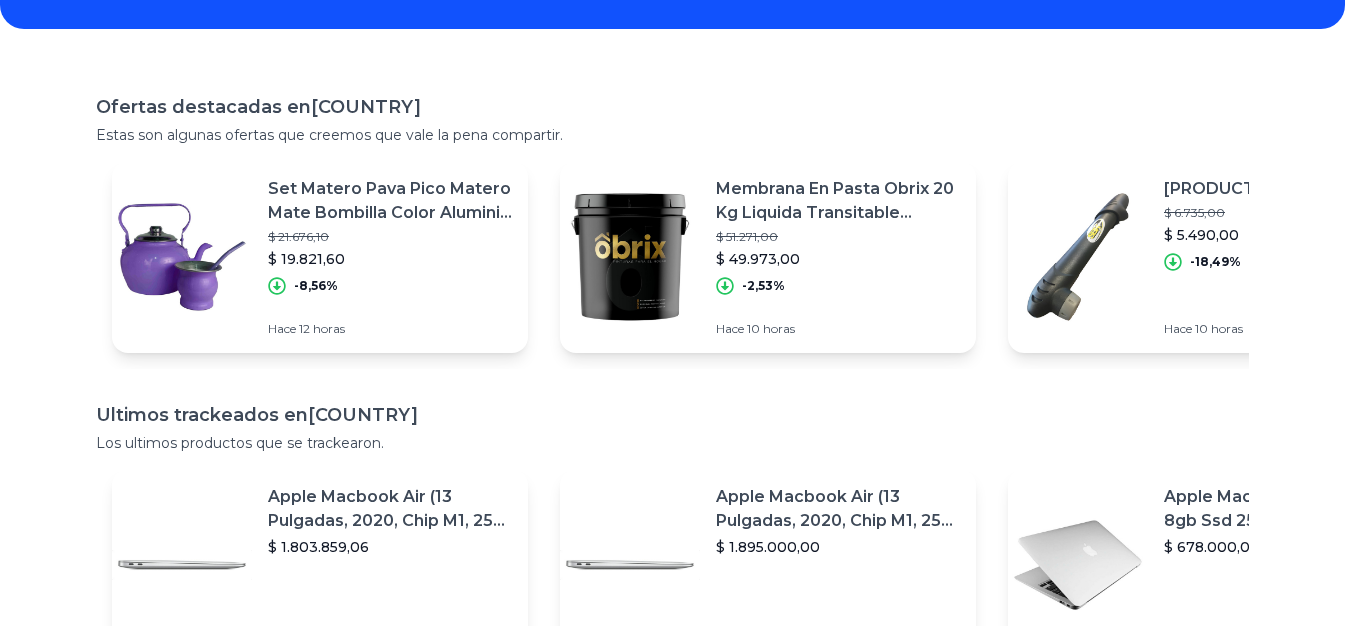 scroll, scrollTop: 149, scrollLeft: 0, axis: vertical 